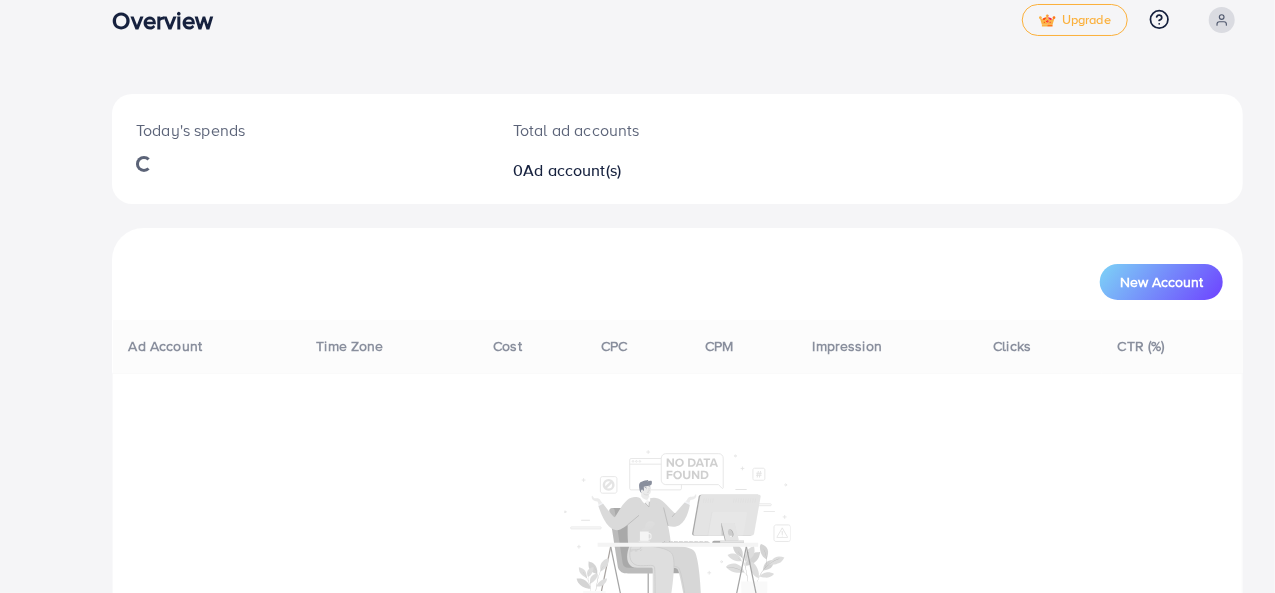 scroll, scrollTop: 0, scrollLeft: 0, axis: both 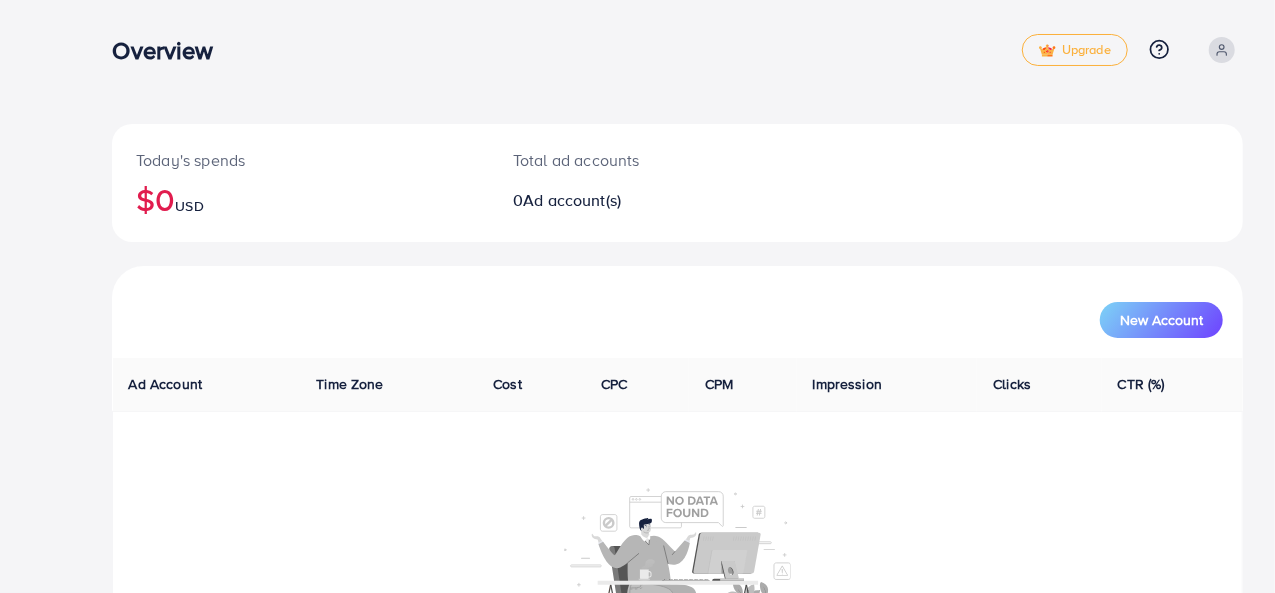 click on "Overview   Upgrade  Help Center Contact Support Plans and Pricing Term and policy About Us    Profile Log out" at bounding box center (677, 50) 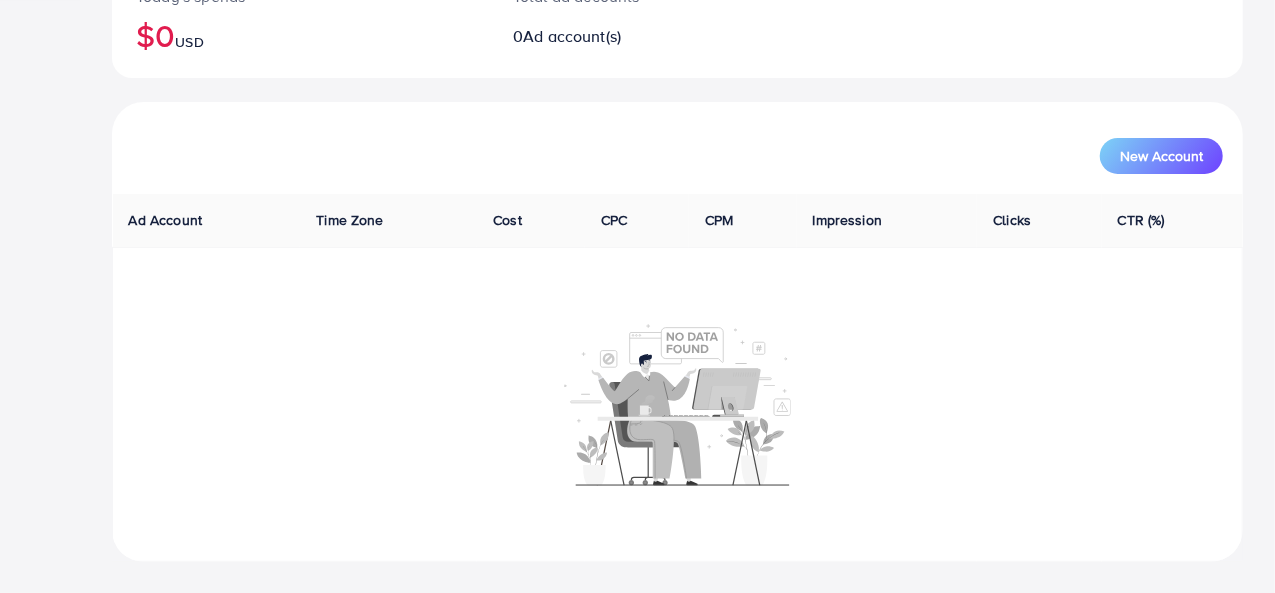 scroll, scrollTop: 0, scrollLeft: 0, axis: both 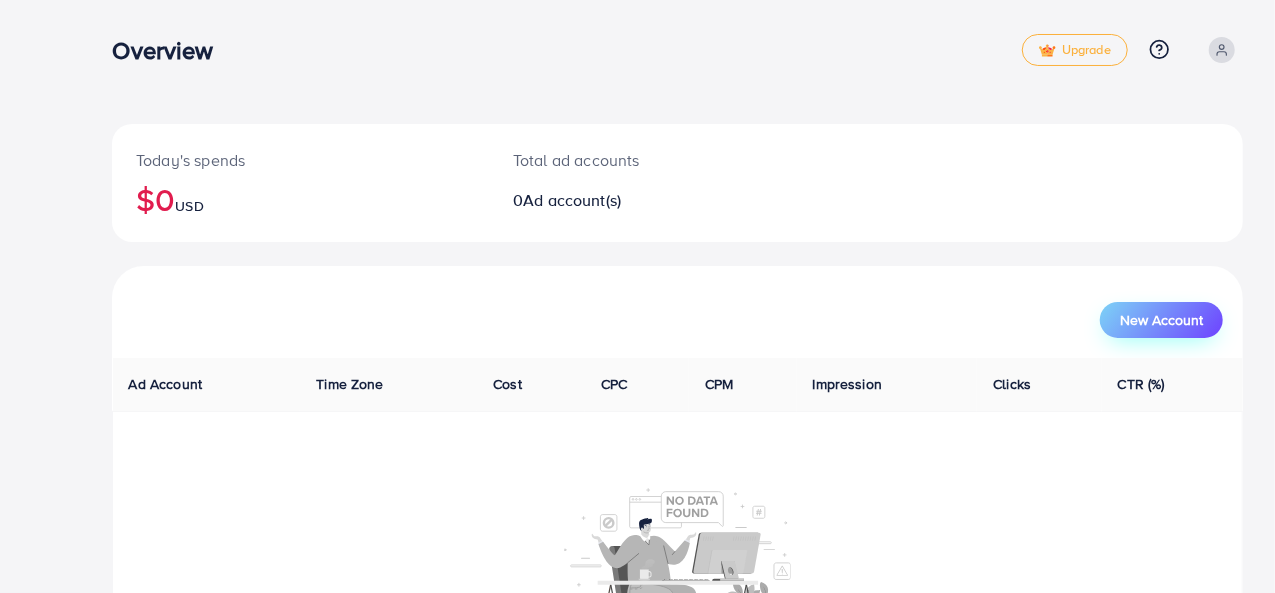 click on "New Account" at bounding box center [1161, 320] 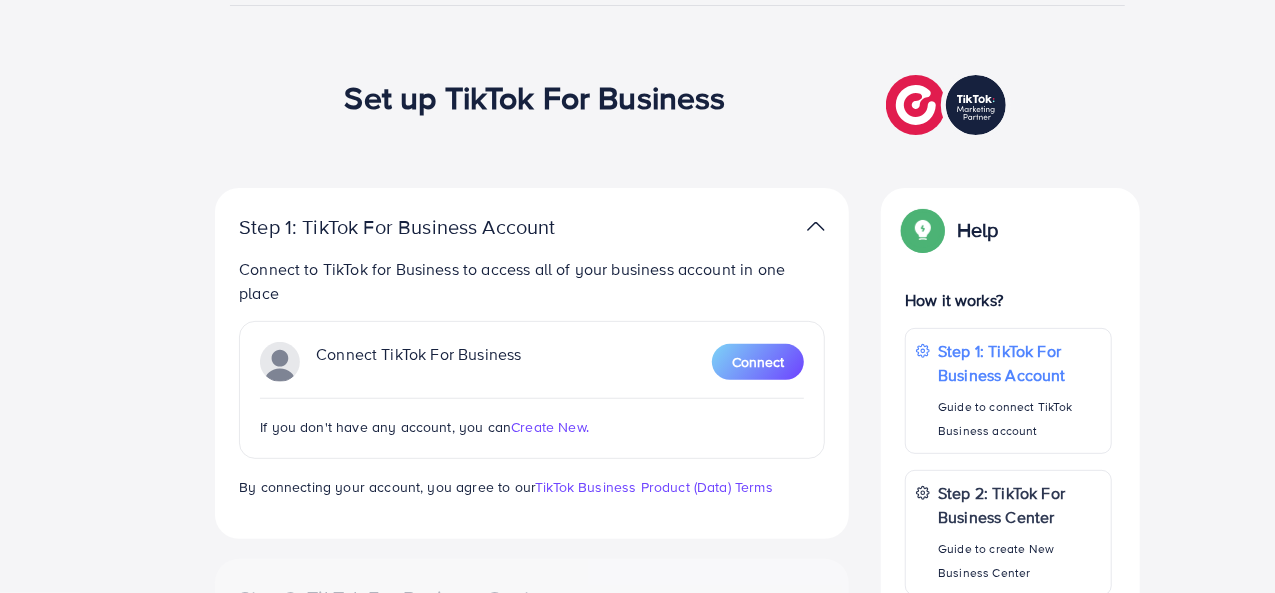 scroll, scrollTop: 0, scrollLeft: 0, axis: both 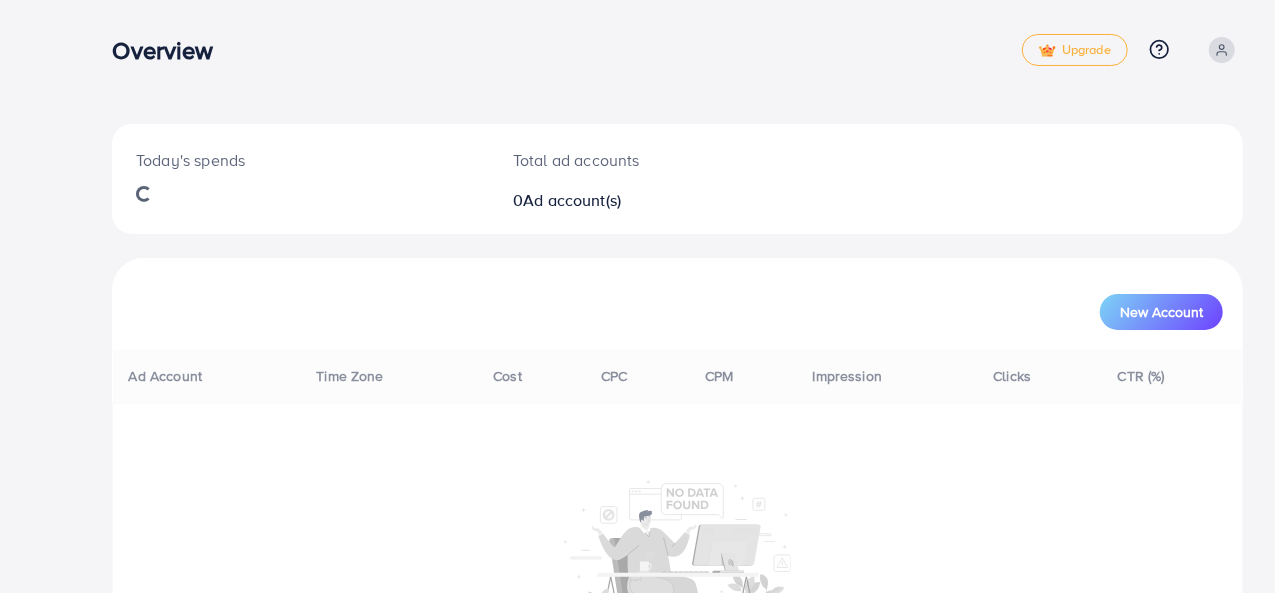 click on "Overview" at bounding box center [566, 50] 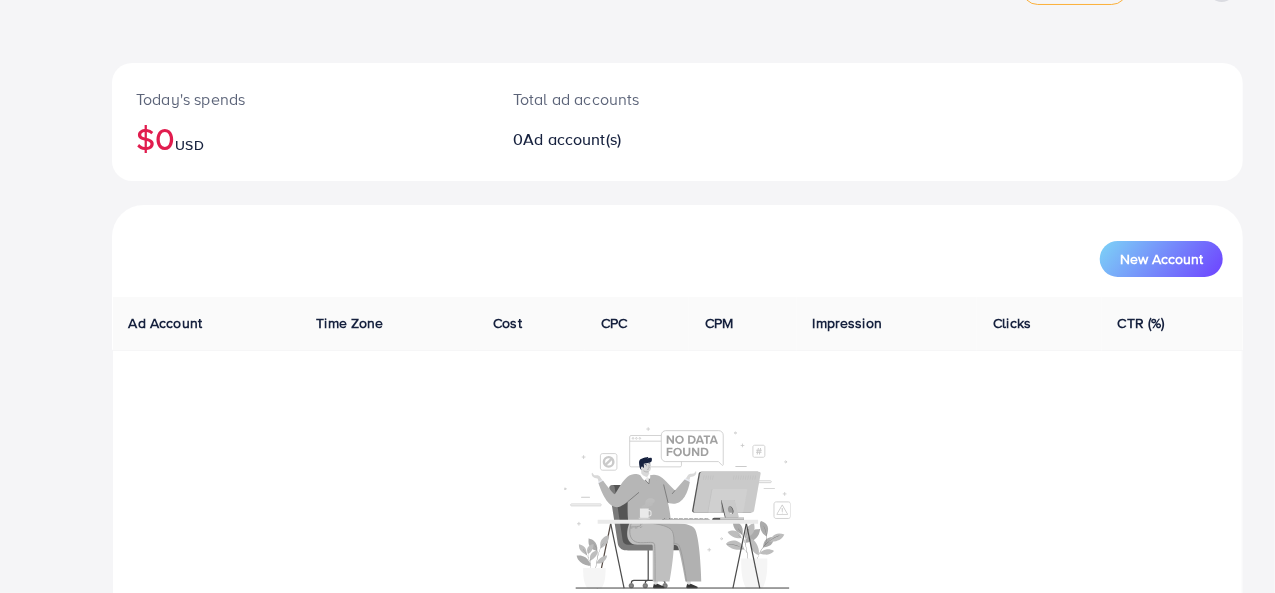 scroll, scrollTop: 0, scrollLeft: 0, axis: both 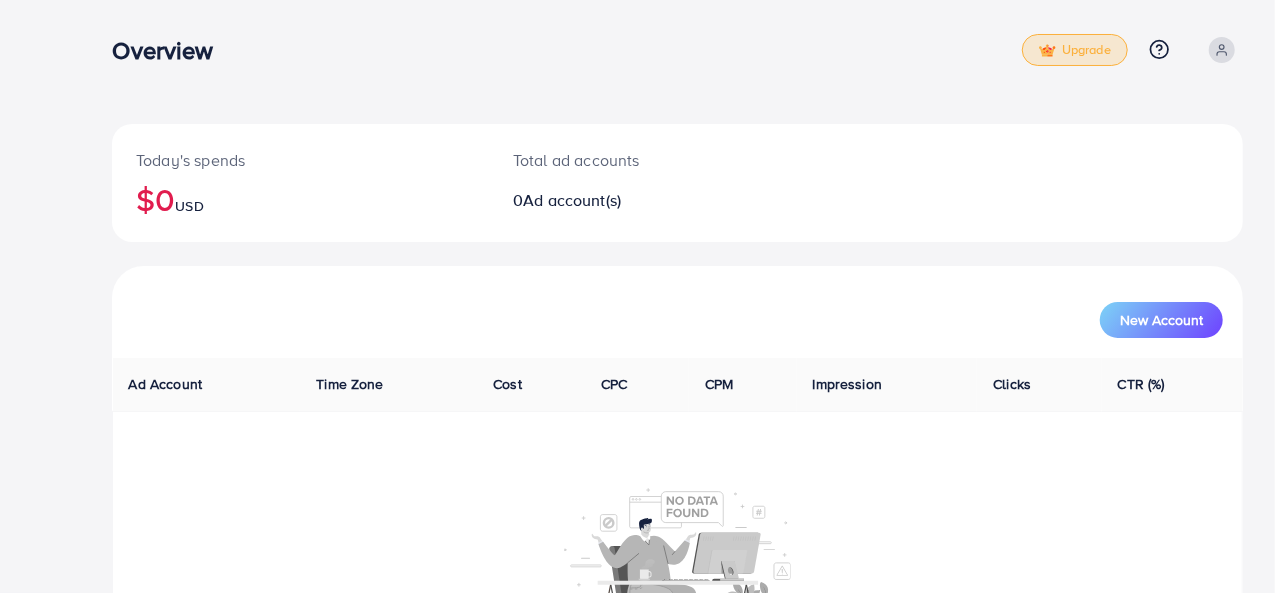 click on "Upgrade" at bounding box center (1075, 50) 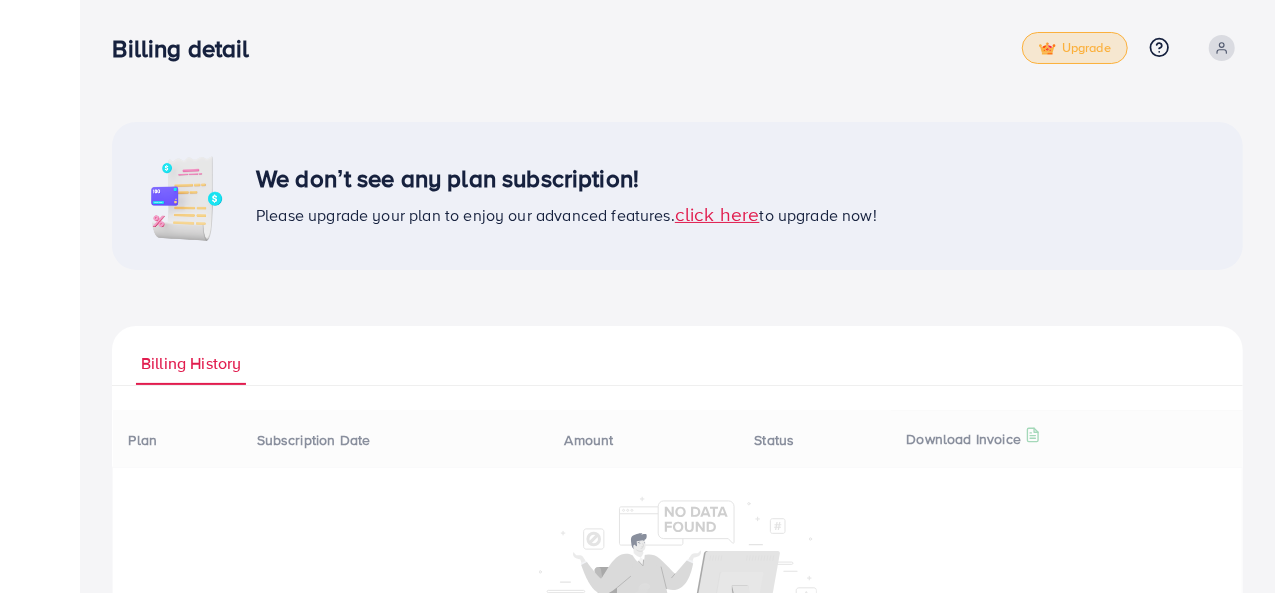 scroll, scrollTop: 0, scrollLeft: 0, axis: both 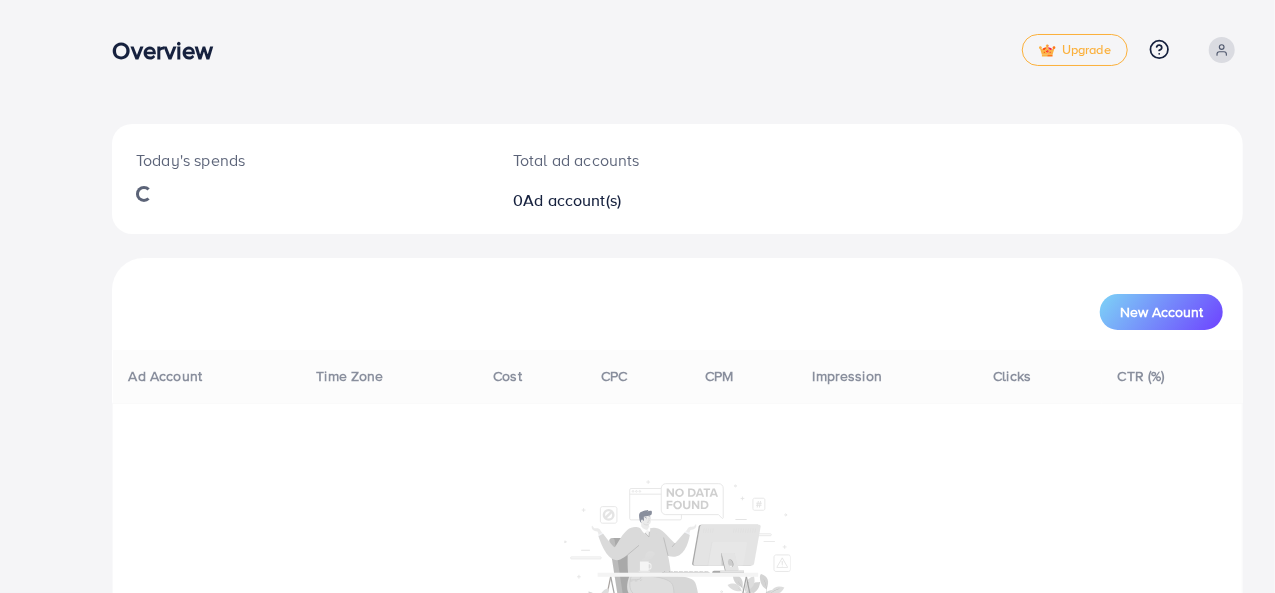 click on "Ad Account Time Zone Cost CPC CPM Impression Clicks CTR (%)" at bounding box center (677, 533) 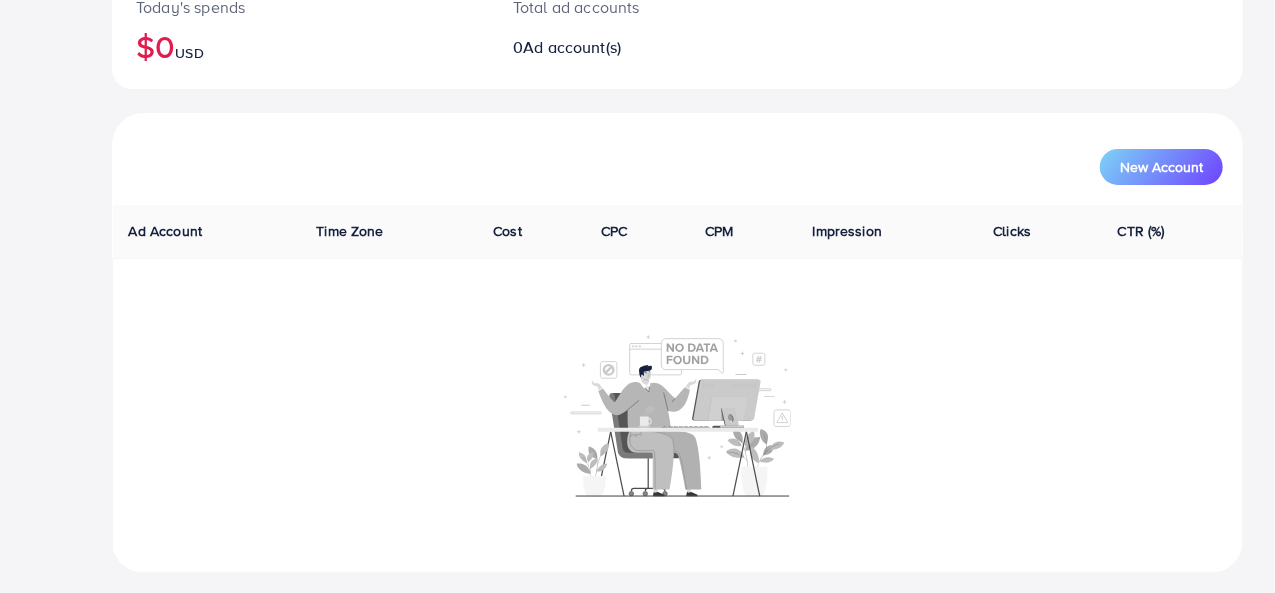 scroll, scrollTop: 164, scrollLeft: 0, axis: vertical 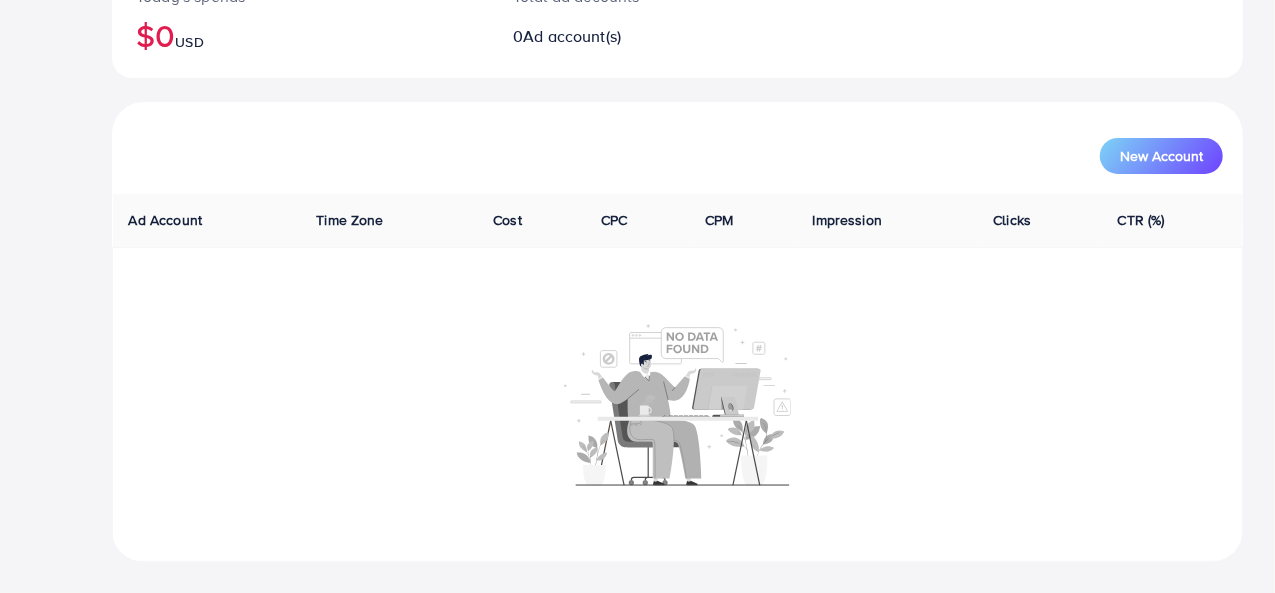 click on "Ad Account" at bounding box center (166, 220) 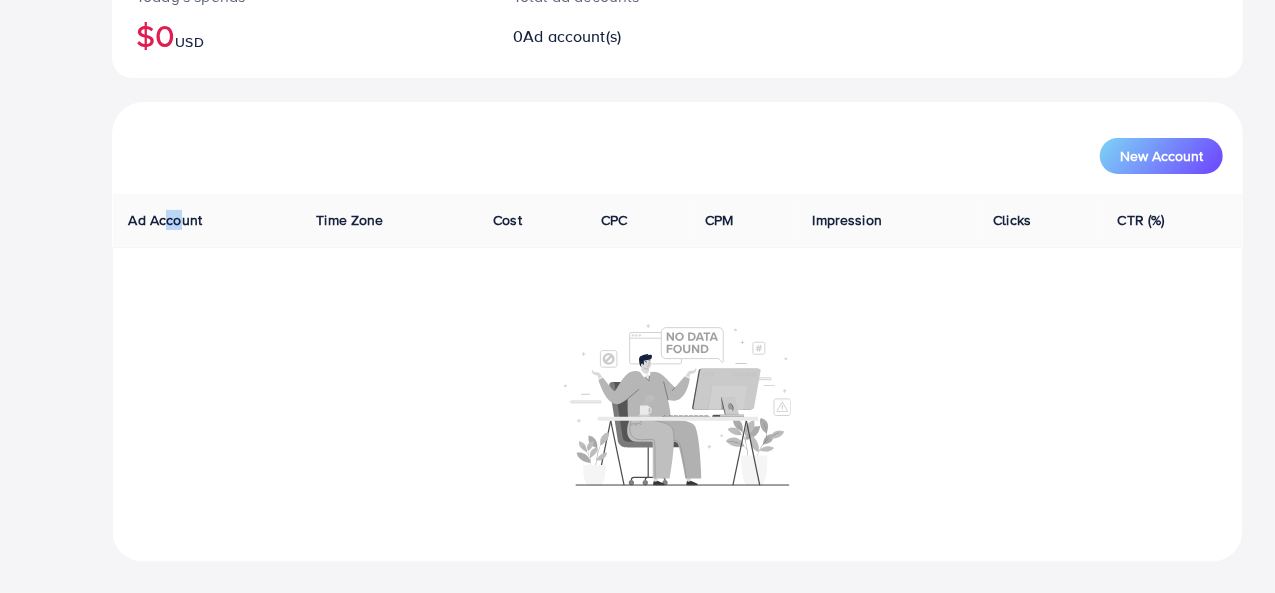 click on "Ad Account" at bounding box center (207, 220) 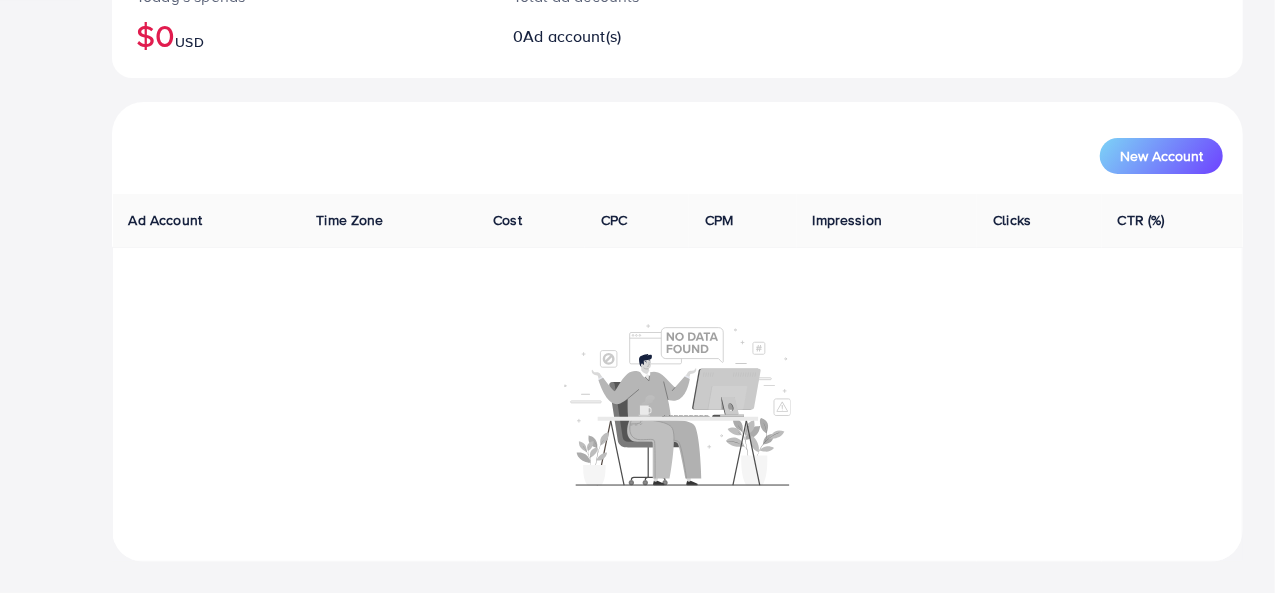 click at bounding box center (678, 404) 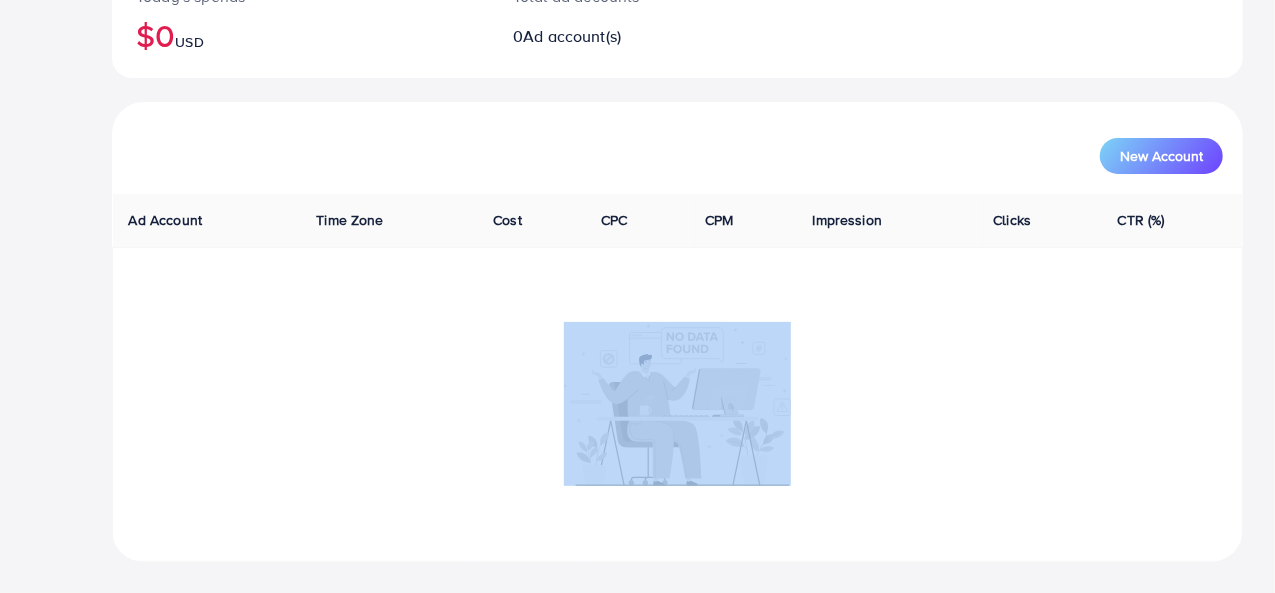 click at bounding box center [678, 404] 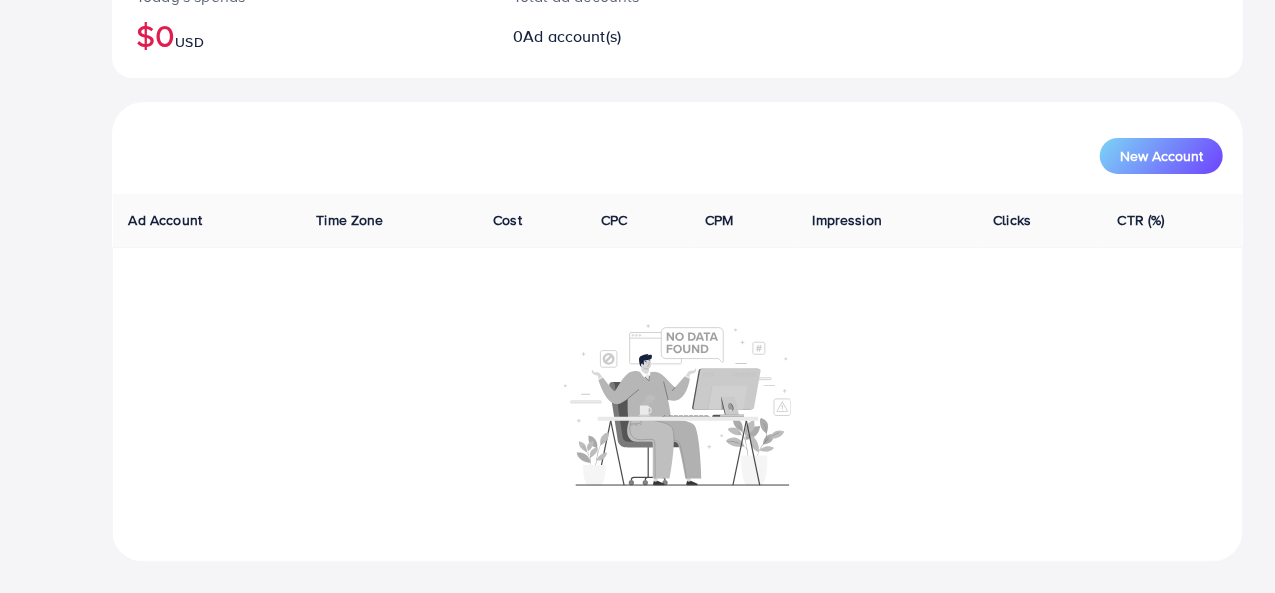 click on "New Account" at bounding box center [677, 156] 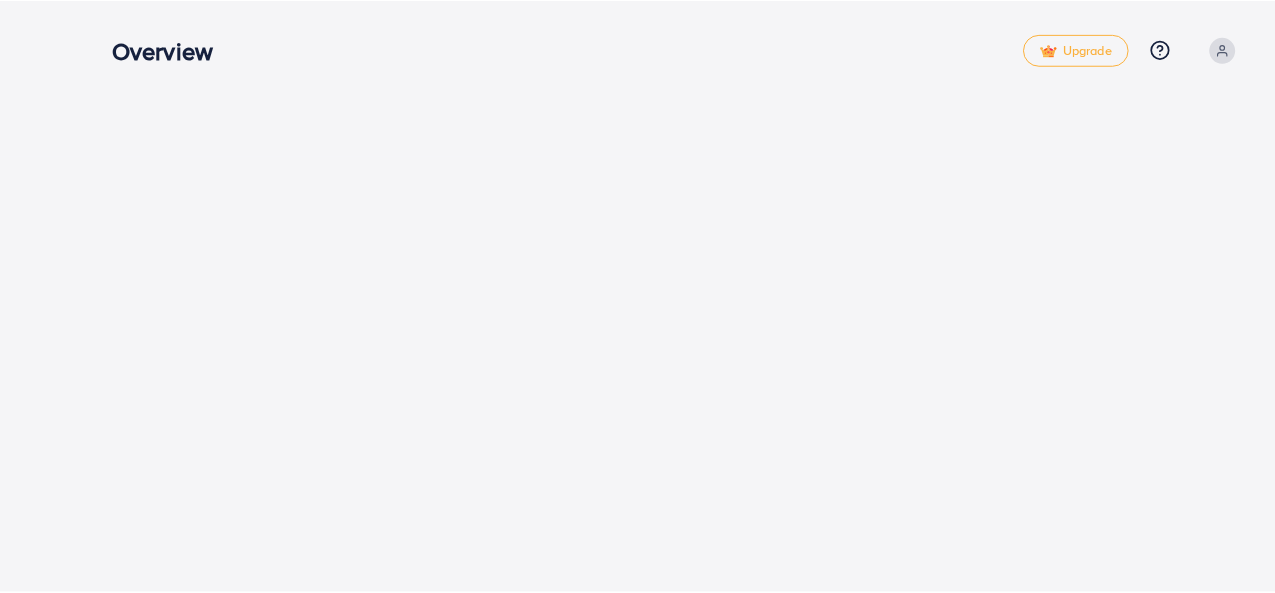 scroll, scrollTop: 0, scrollLeft: 0, axis: both 